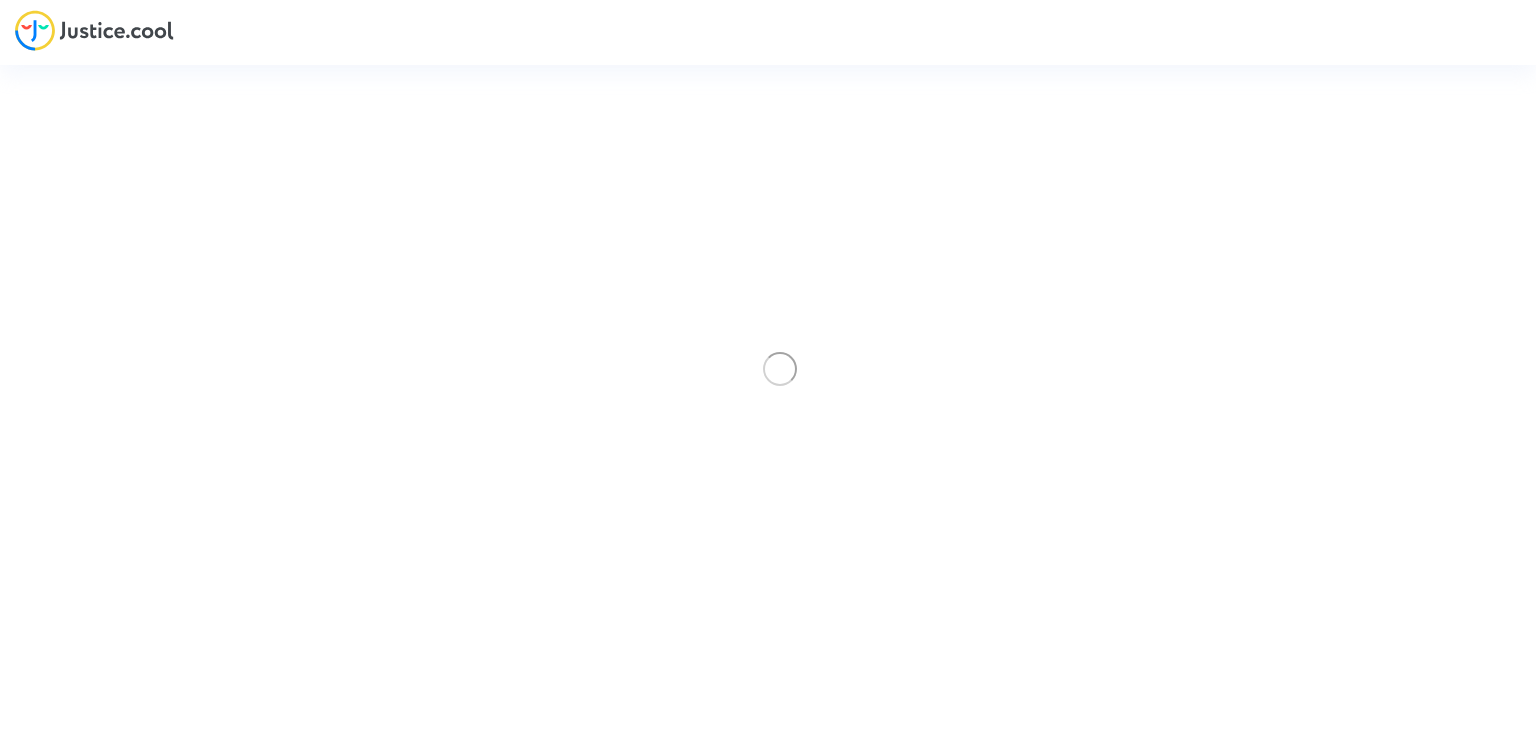 scroll, scrollTop: 0, scrollLeft: 0, axis: both 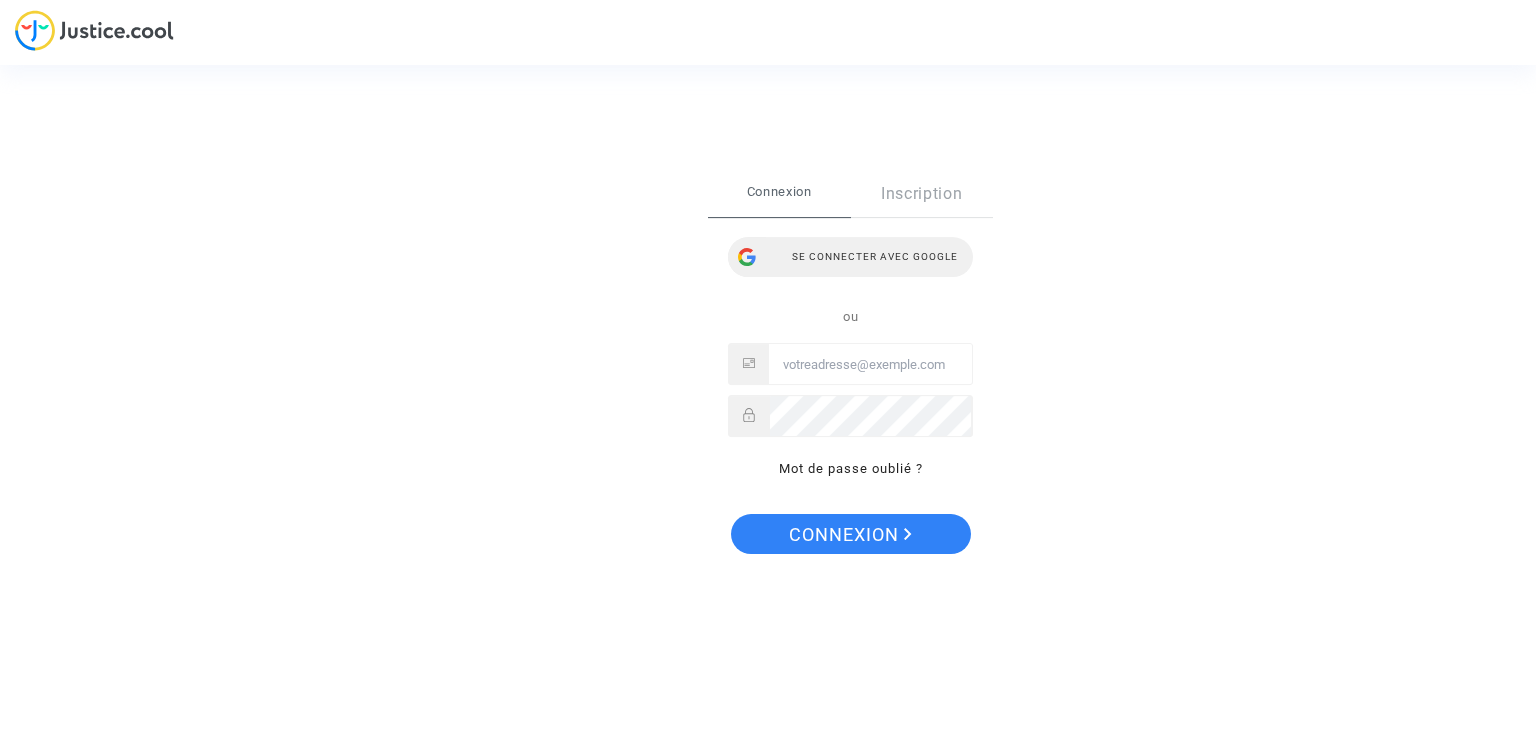 click on "Se connecter avec Google" at bounding box center [850, 257] 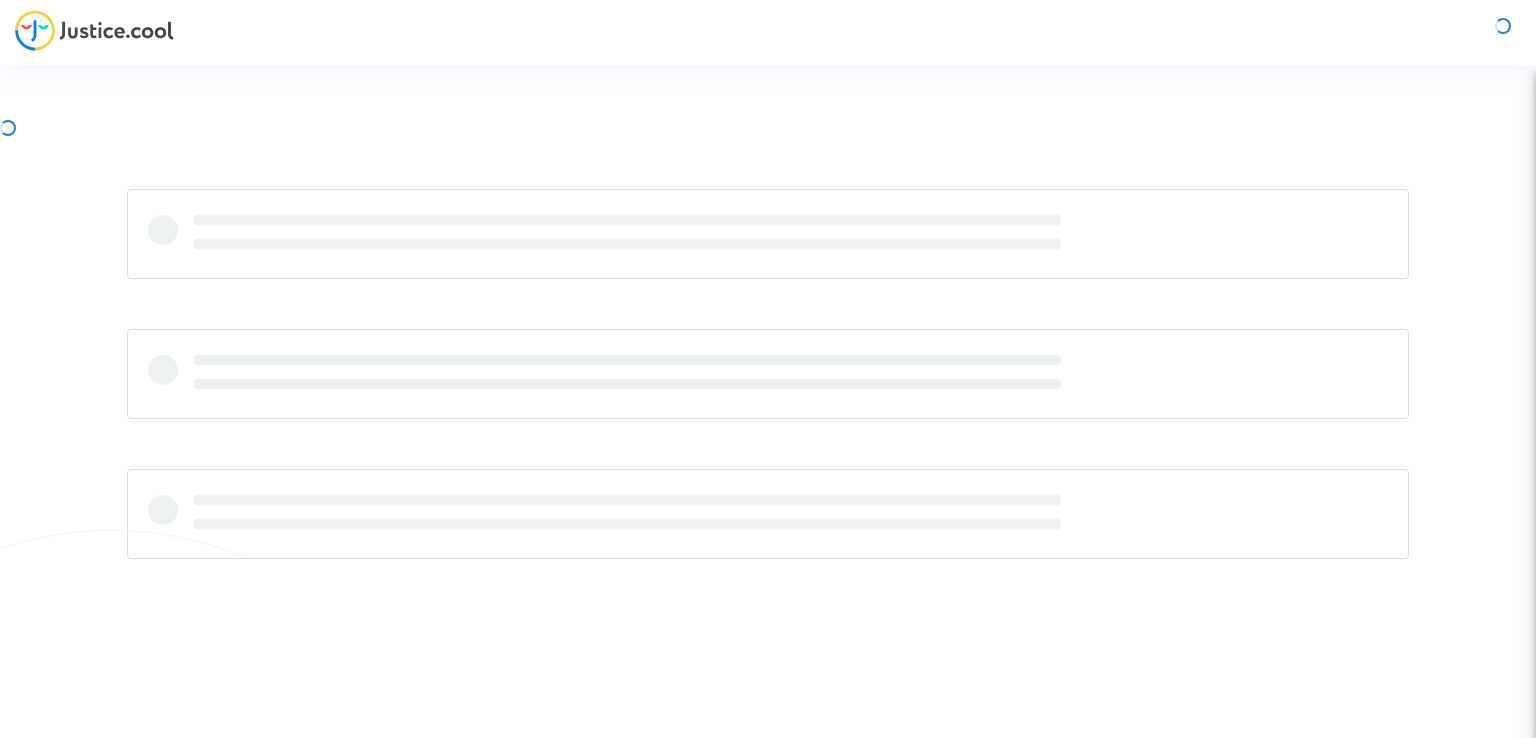 scroll, scrollTop: 0, scrollLeft: 0, axis: both 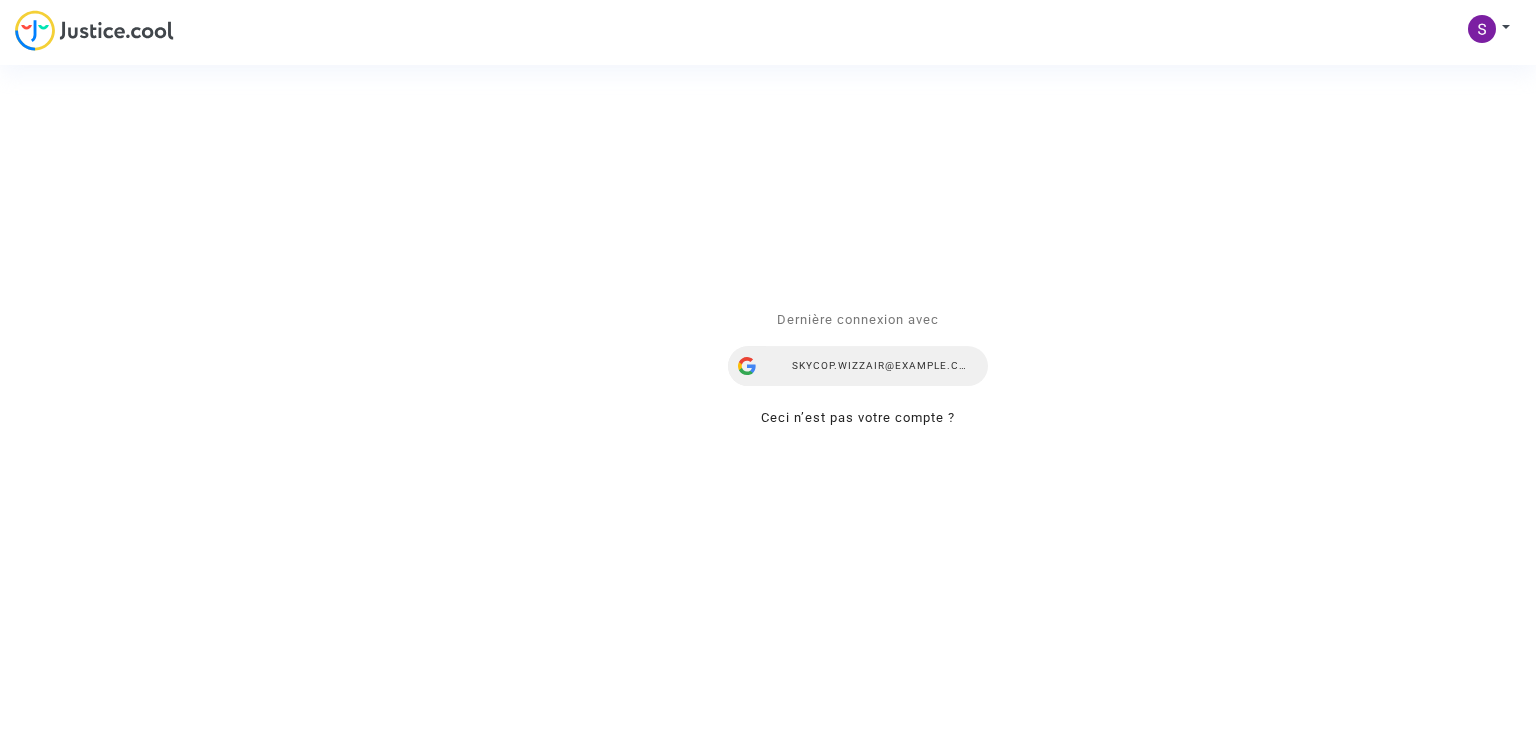 click on "skycop.wizzair@gmail.com" at bounding box center [858, 367] 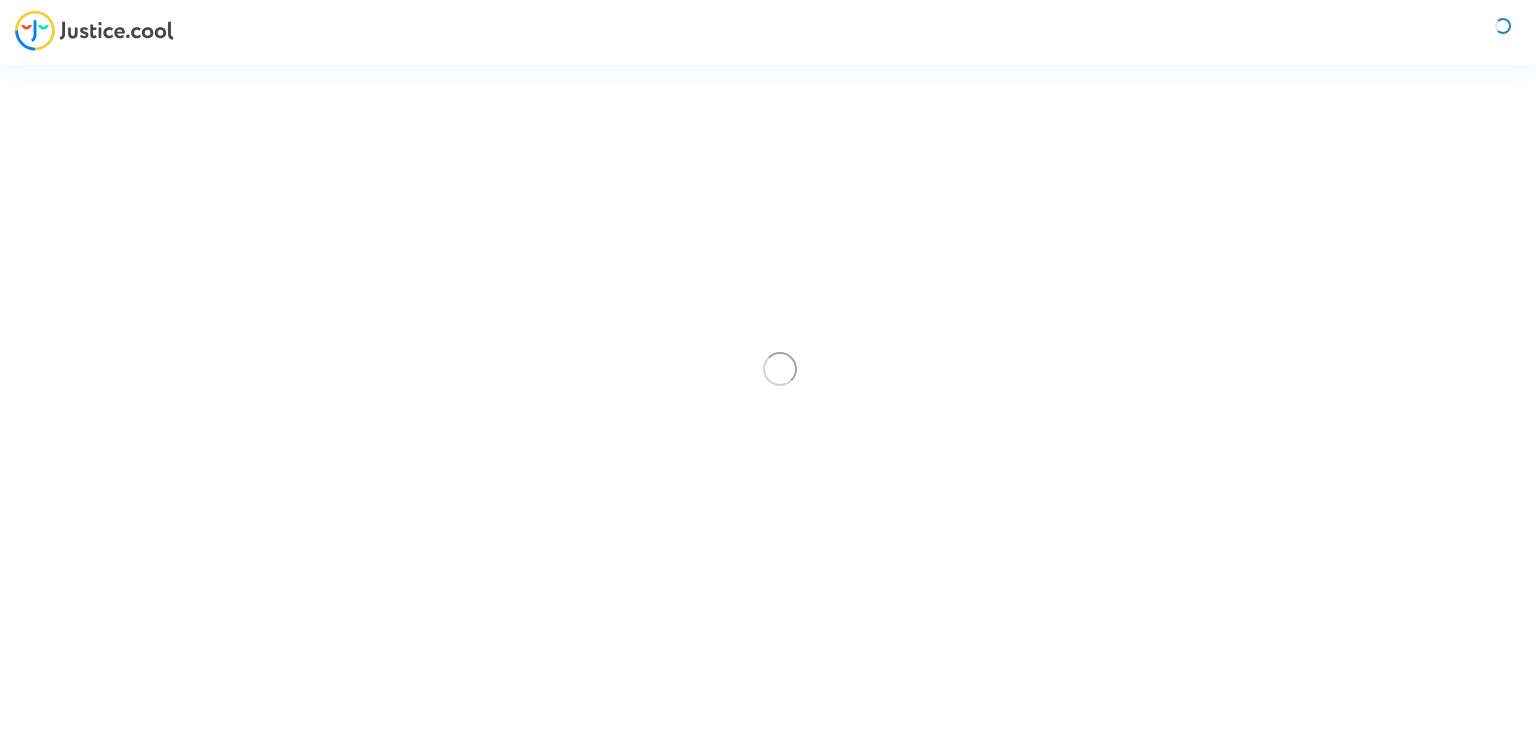 scroll, scrollTop: 0, scrollLeft: 0, axis: both 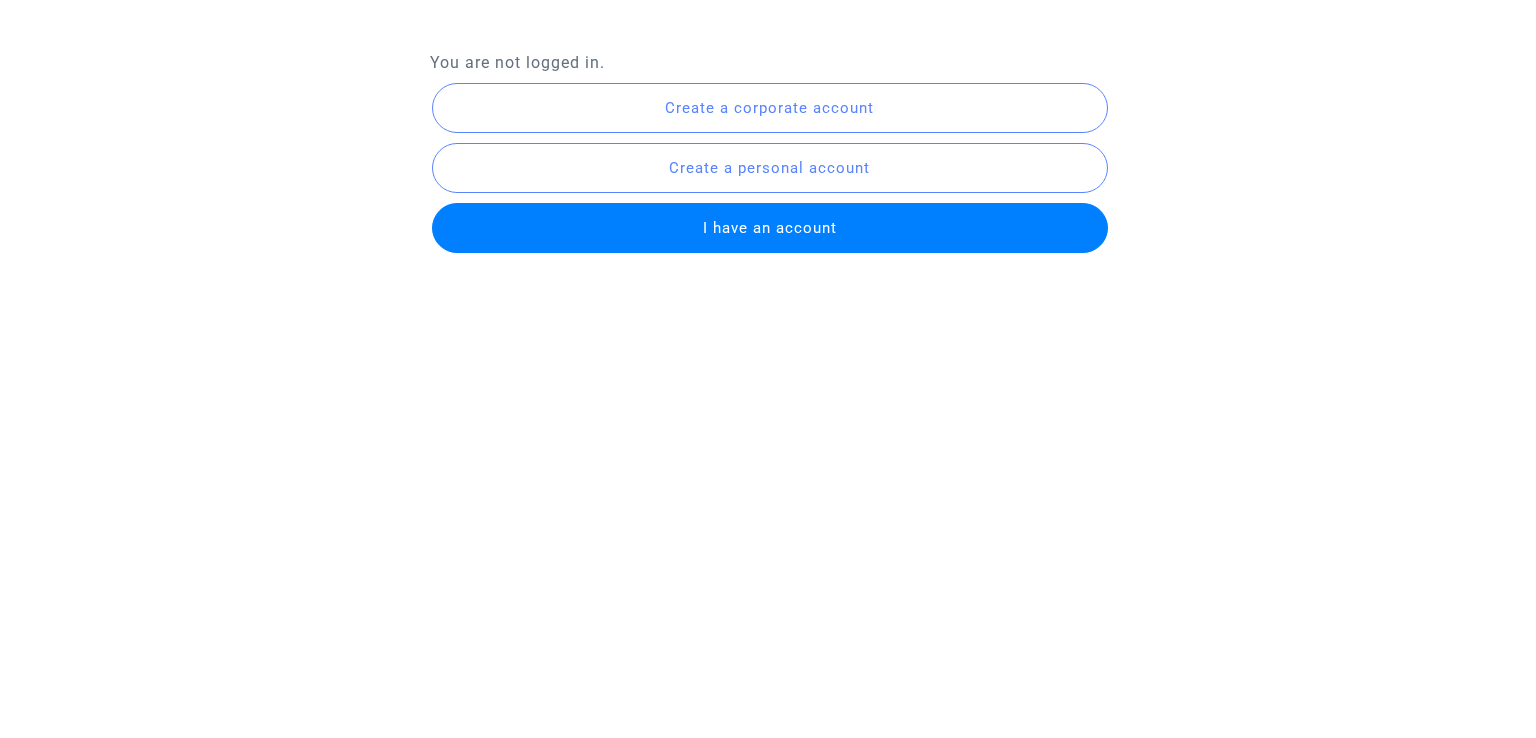 click on "I have an account" at bounding box center [770, 228] 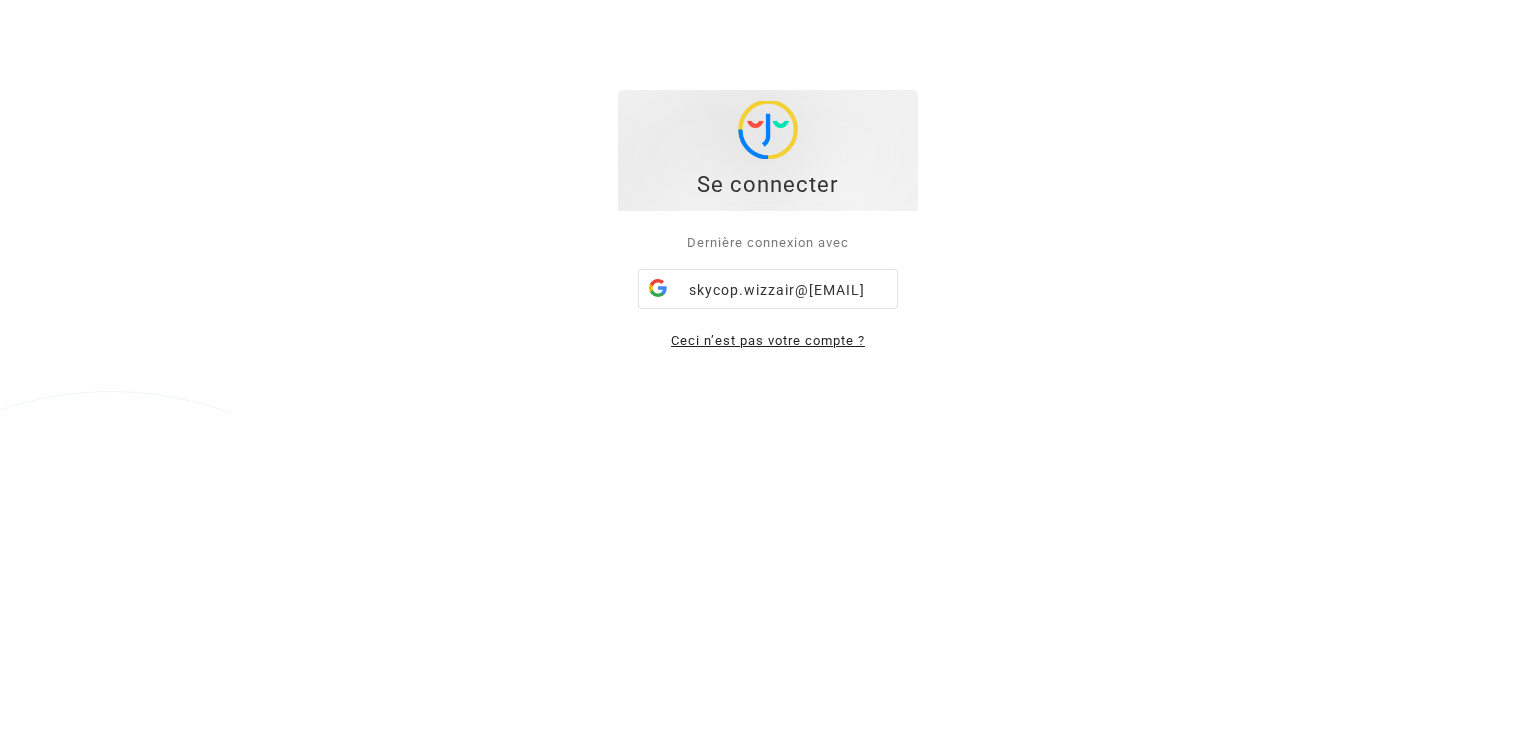 click on "Ceci n’est pas votre compte ?" at bounding box center [768, 340] 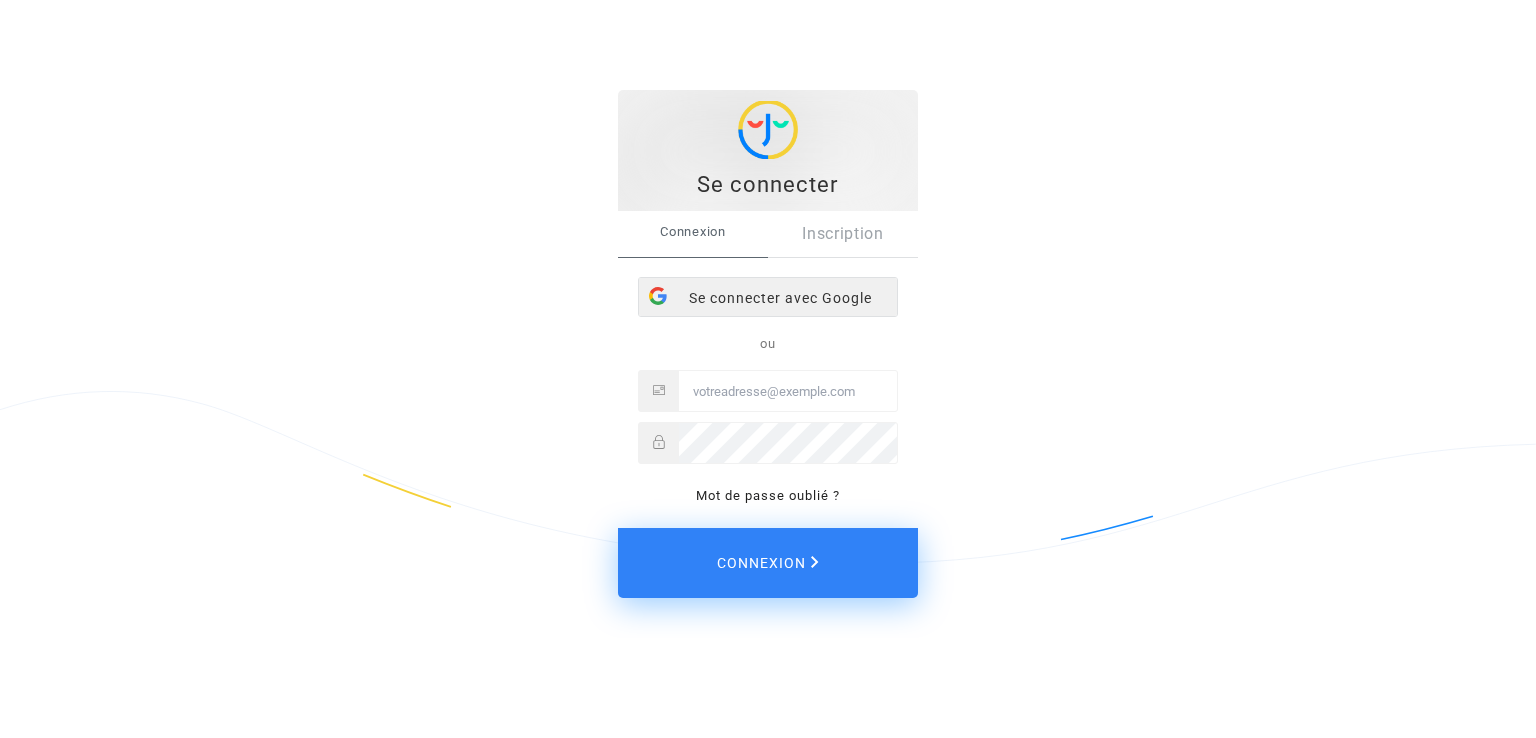 click on "Se connecter avec Google" at bounding box center [768, 298] 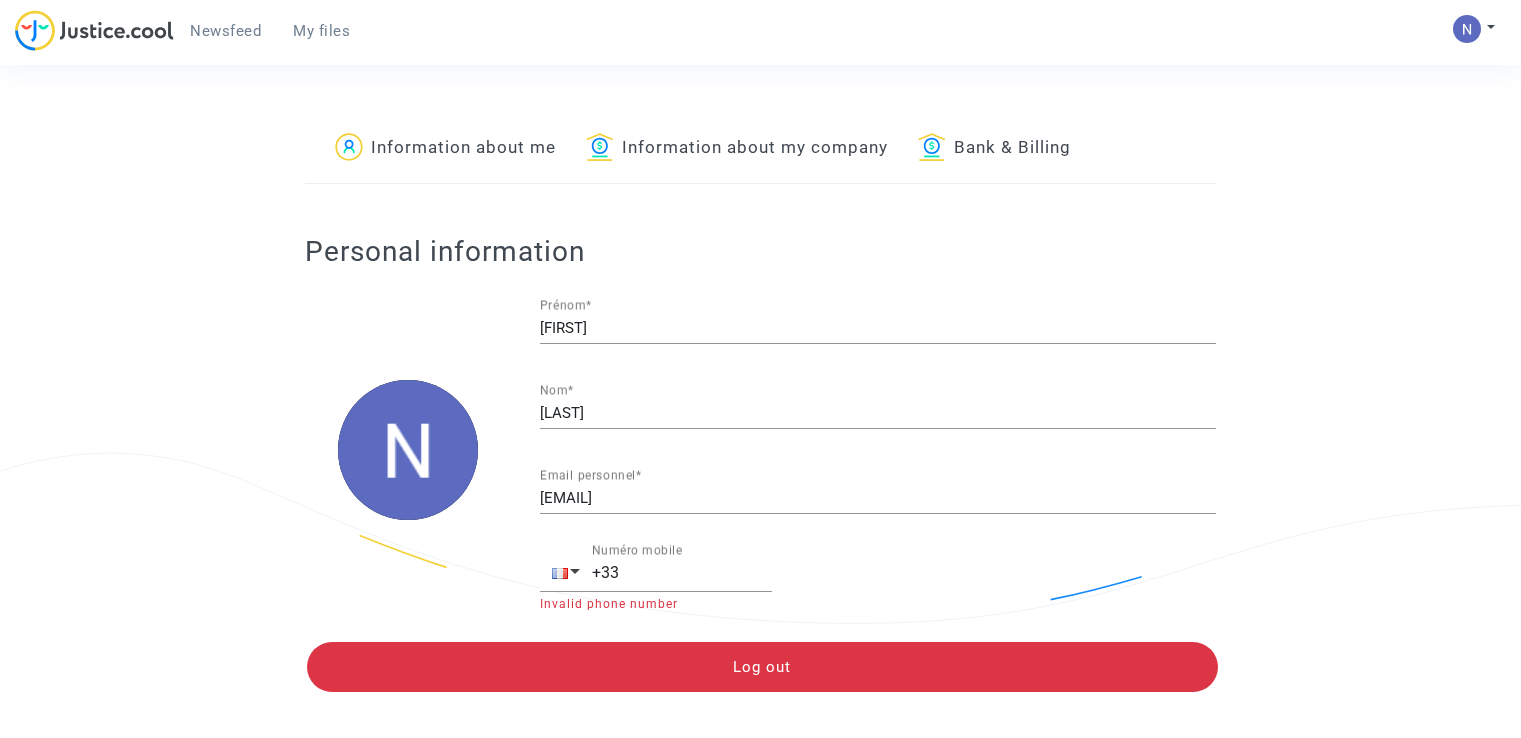 scroll, scrollTop: 0, scrollLeft: 0, axis: both 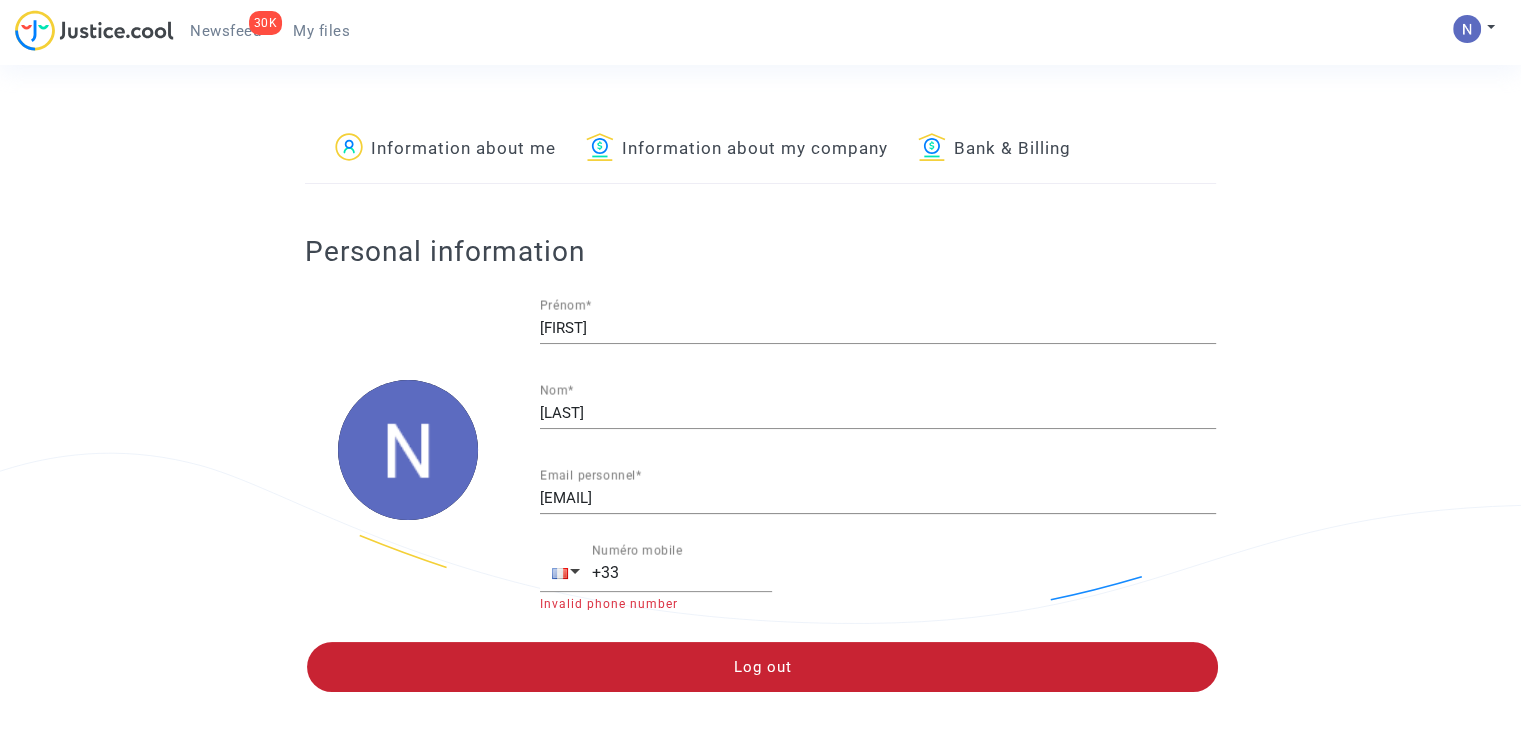 click on "Log out" at bounding box center (762, 667) 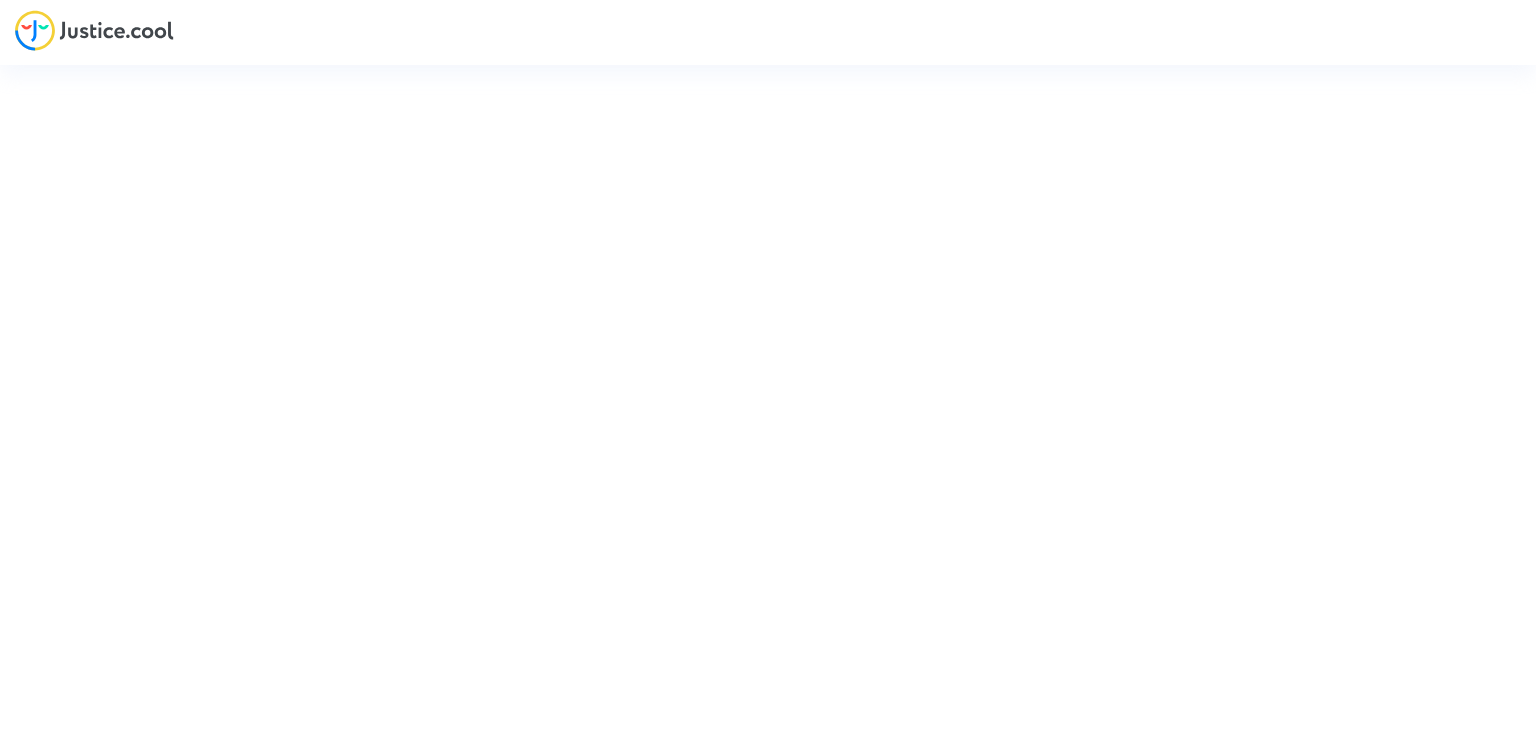 scroll, scrollTop: 0, scrollLeft: 0, axis: both 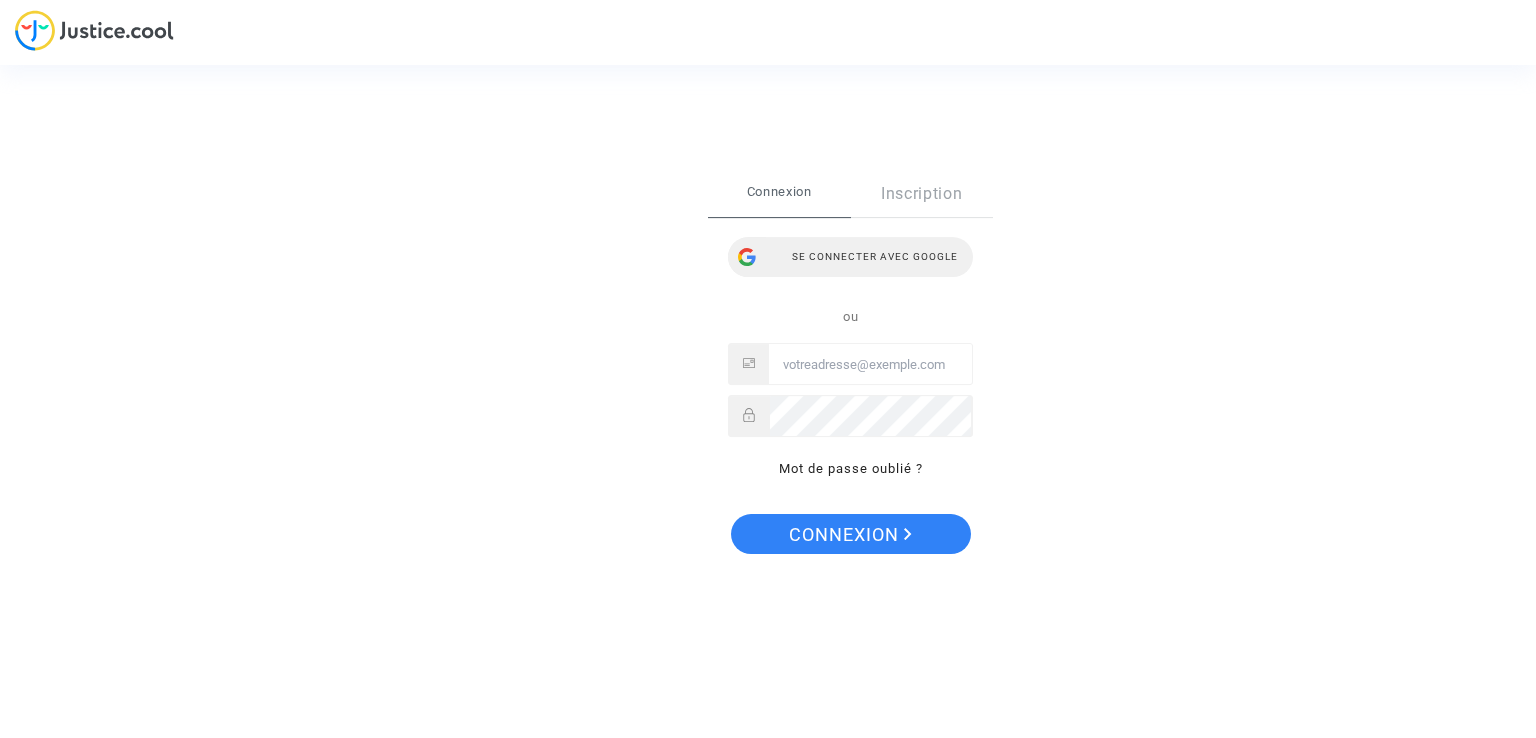 click on "Se connecter avec Google" at bounding box center [850, 257] 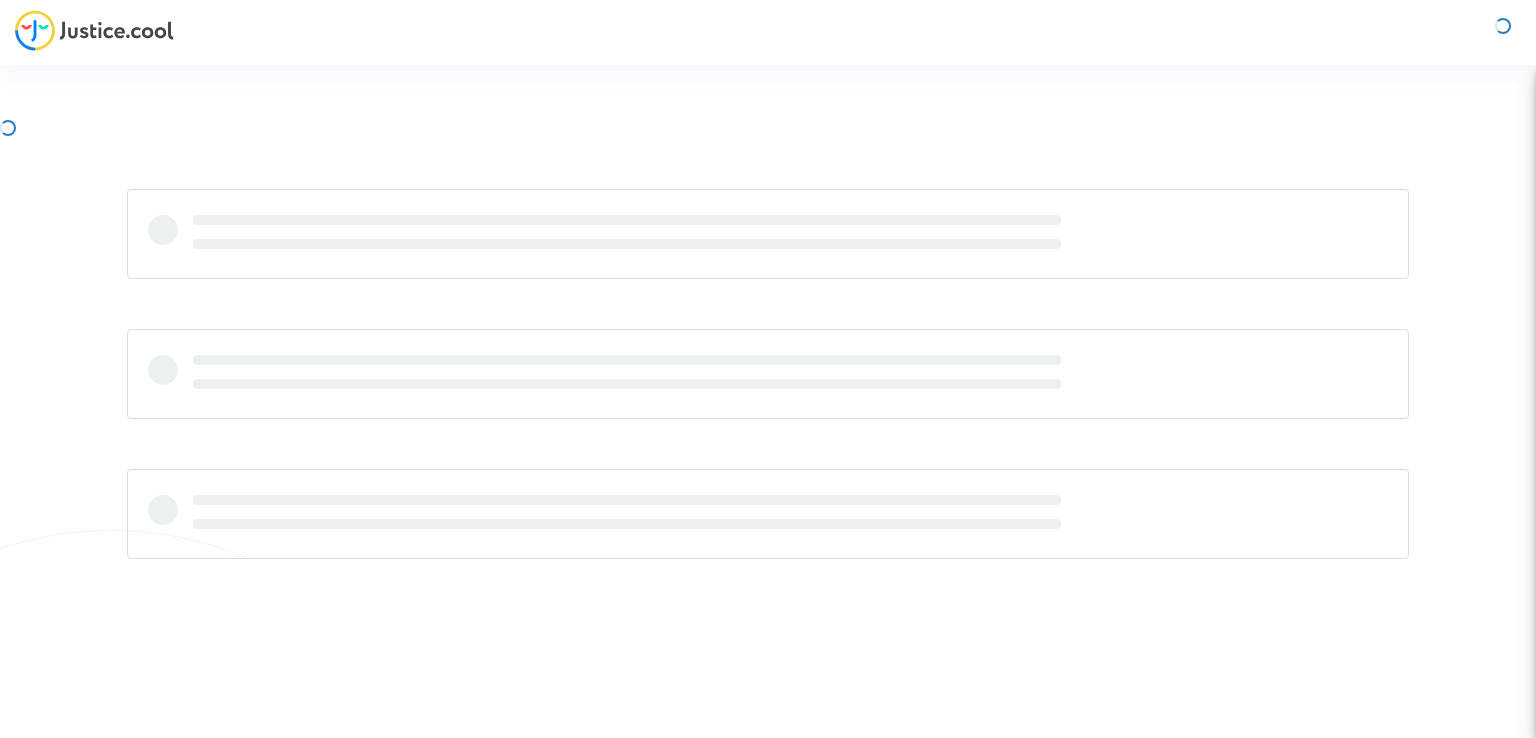 scroll, scrollTop: 0, scrollLeft: 0, axis: both 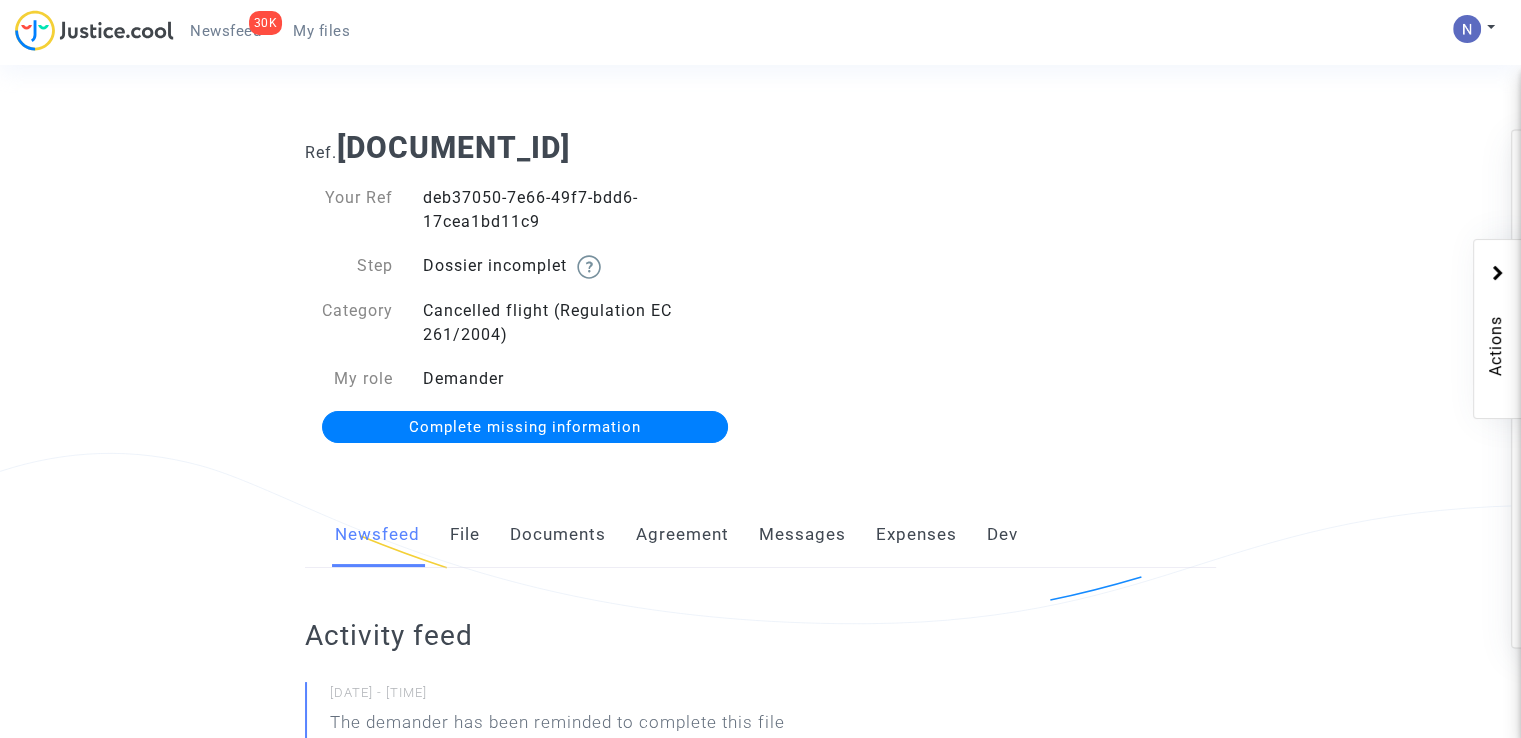 click on "Complete missing information" 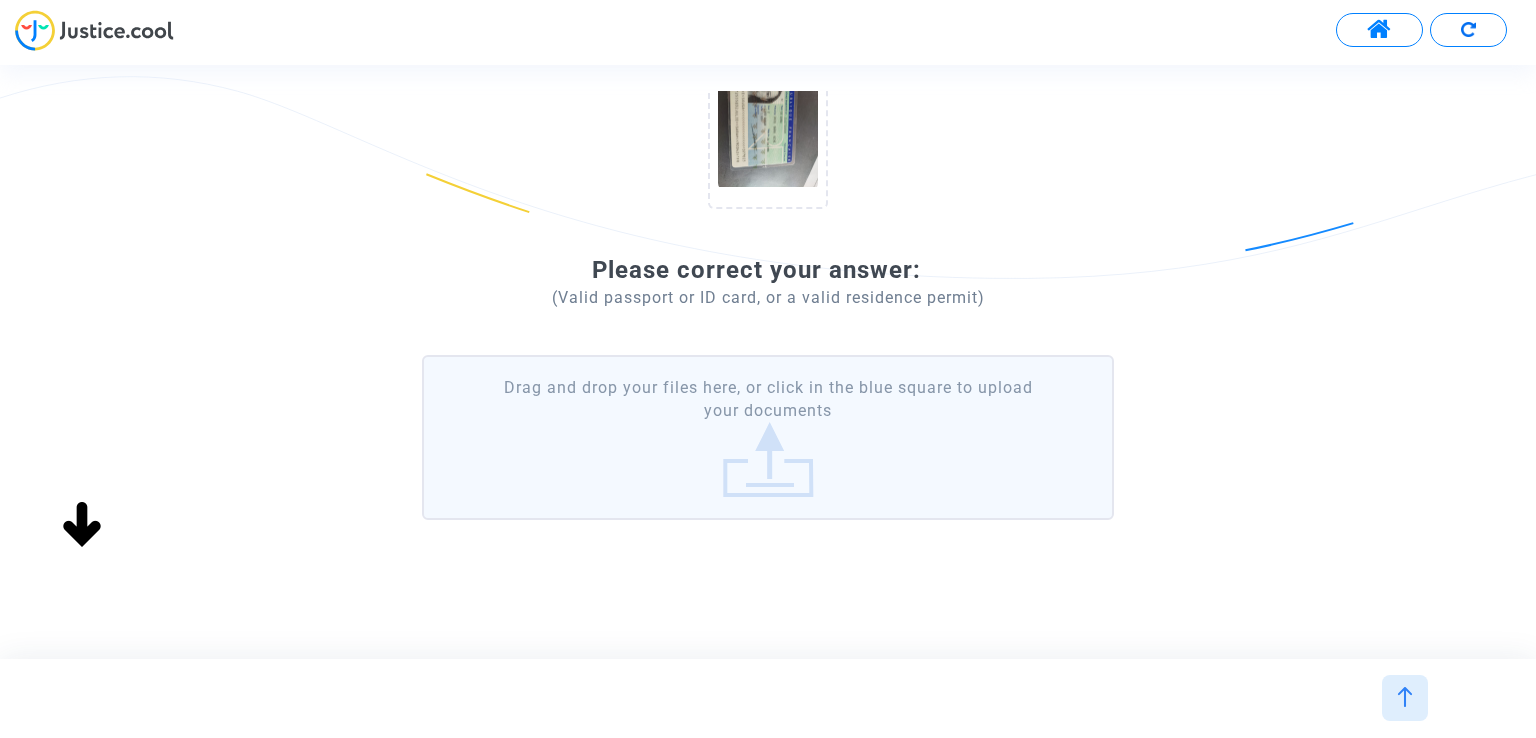 scroll, scrollTop: 298, scrollLeft: 0, axis: vertical 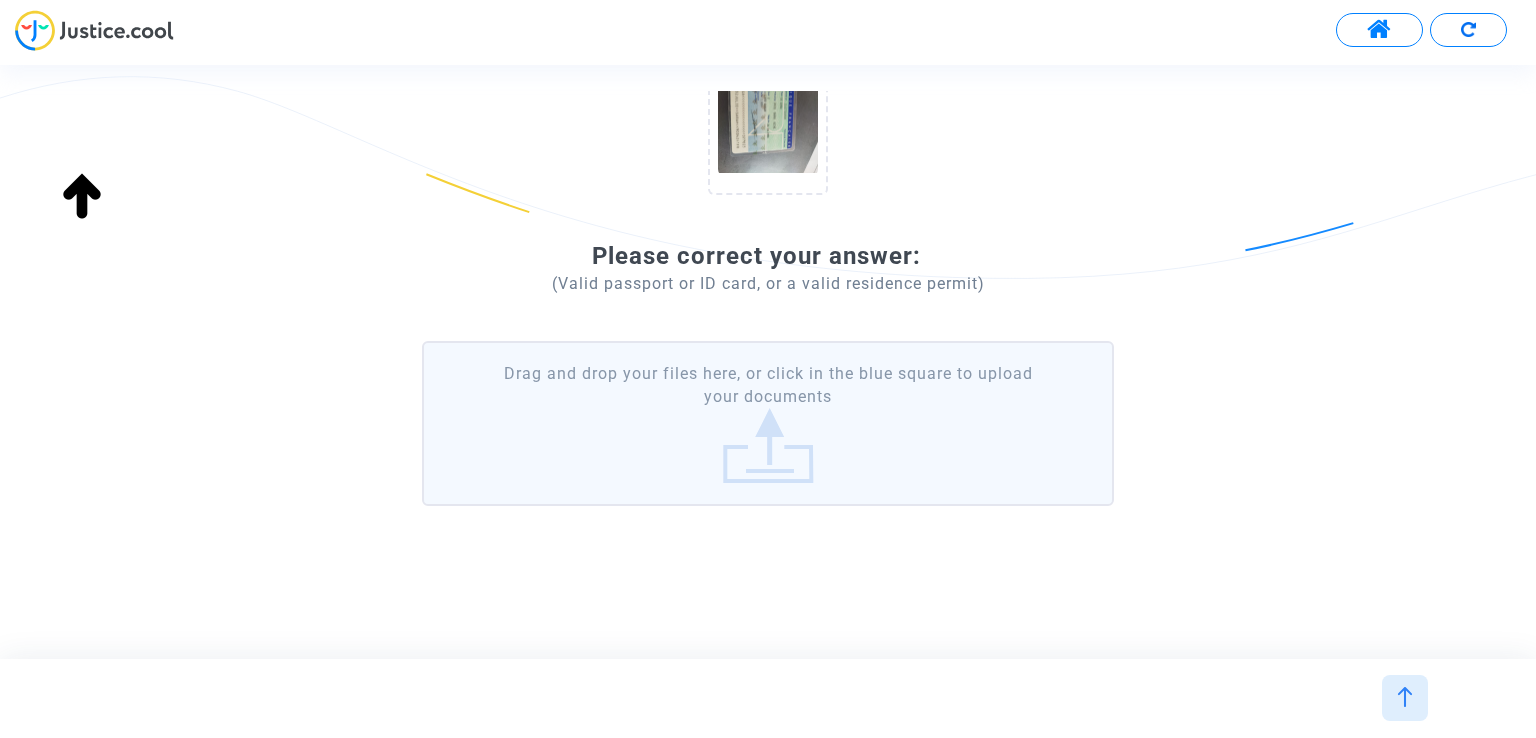 click on "Drag and drop your files here, or click in the blue square to upload your documents" 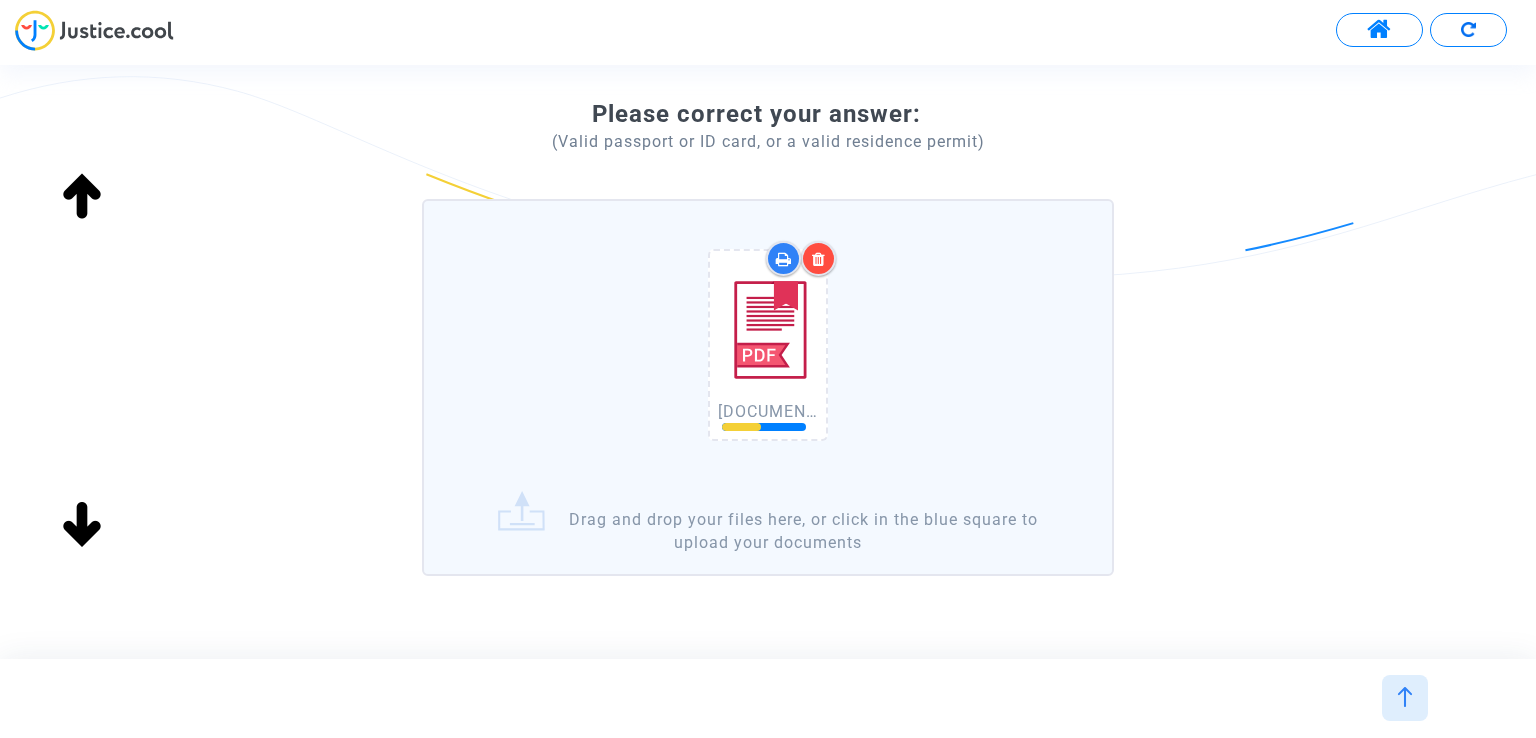 scroll, scrollTop: 509, scrollLeft: 0, axis: vertical 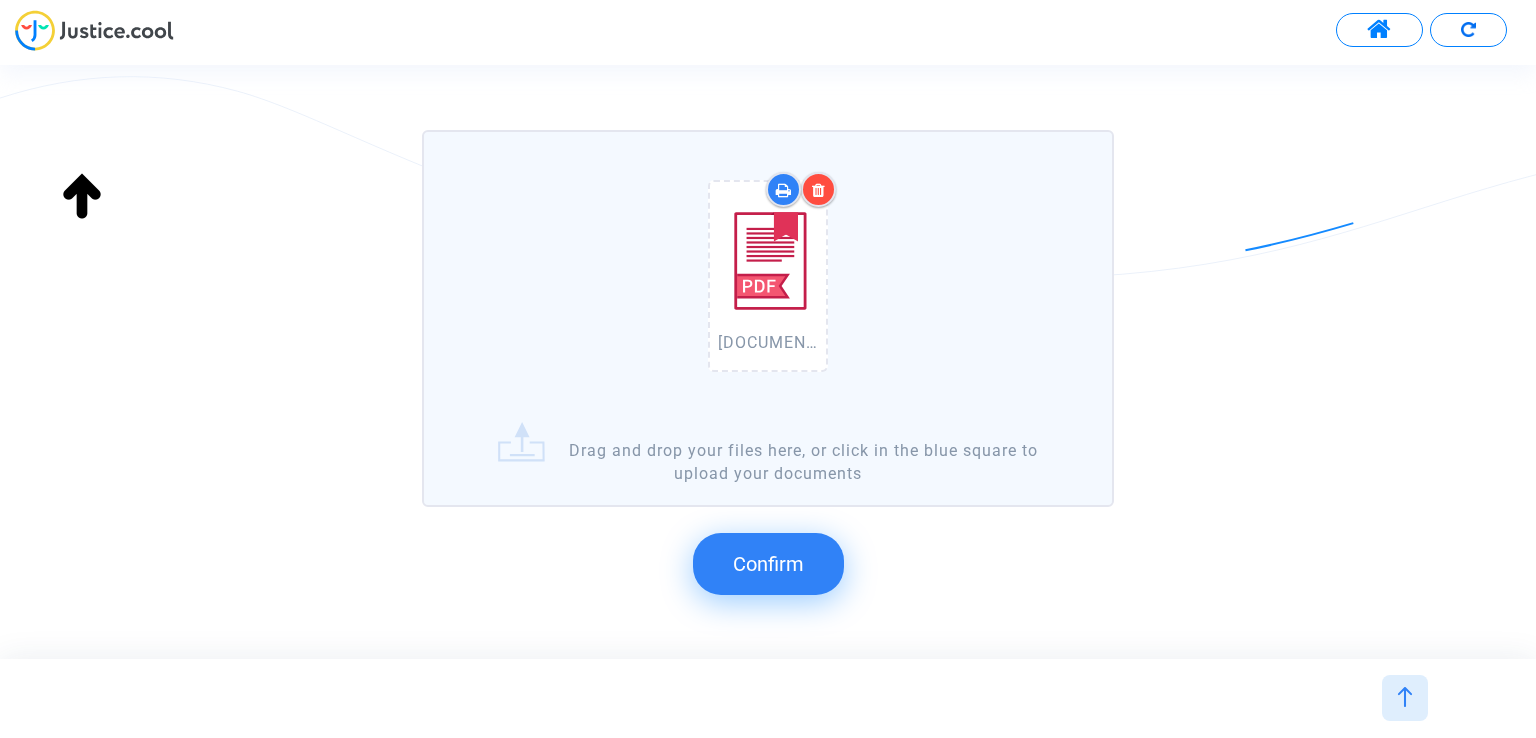 click on "Confirm" 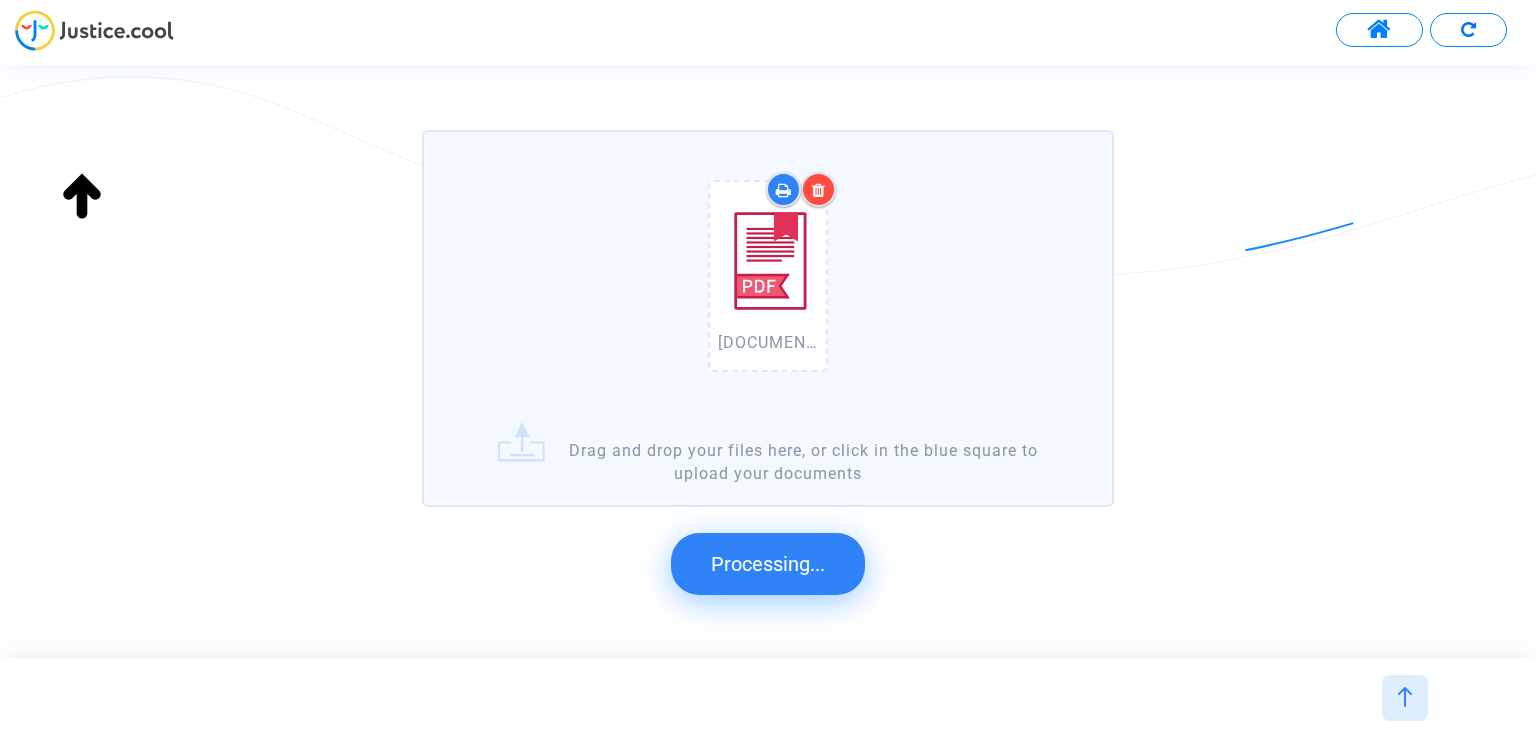 scroll, scrollTop: 319, scrollLeft: 0, axis: vertical 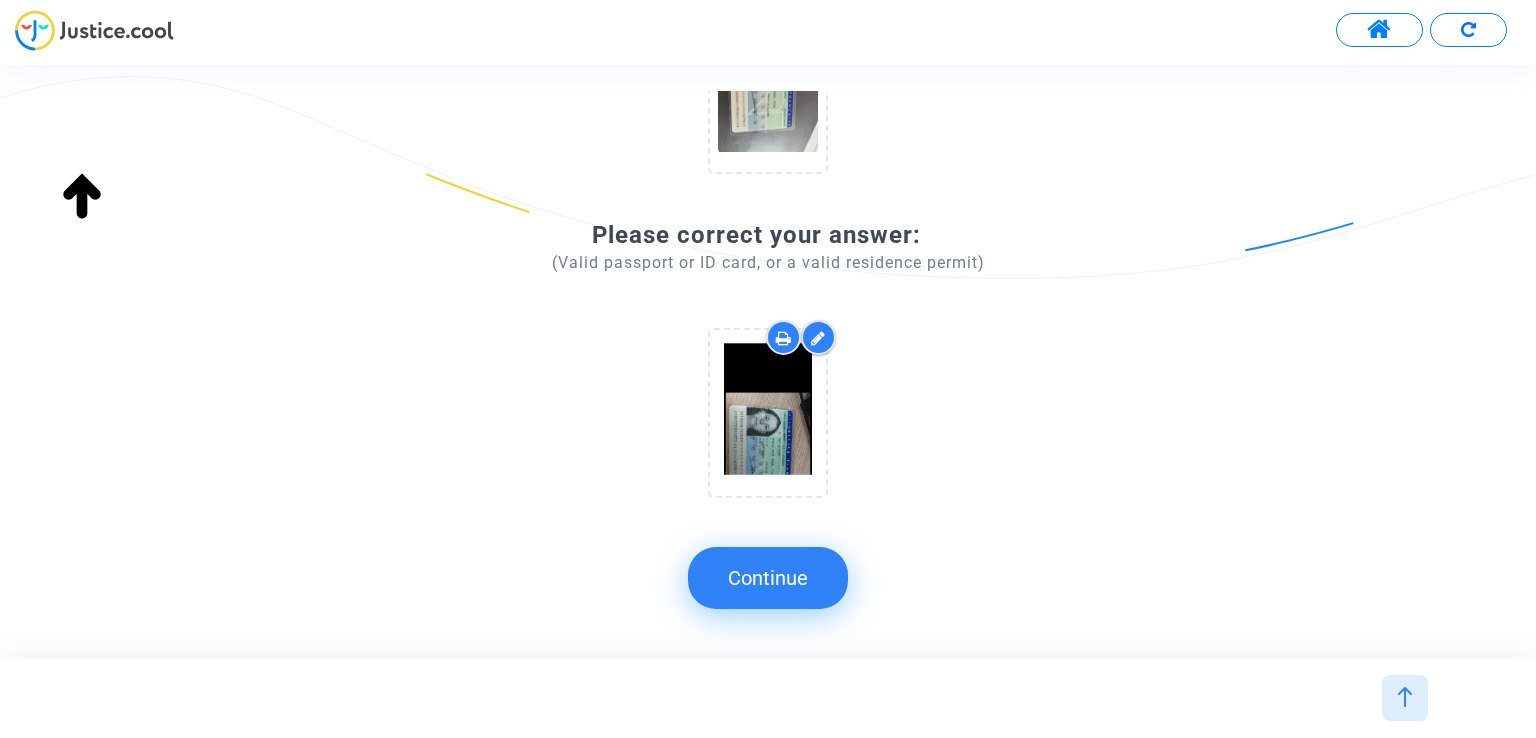 click on "Continue" 